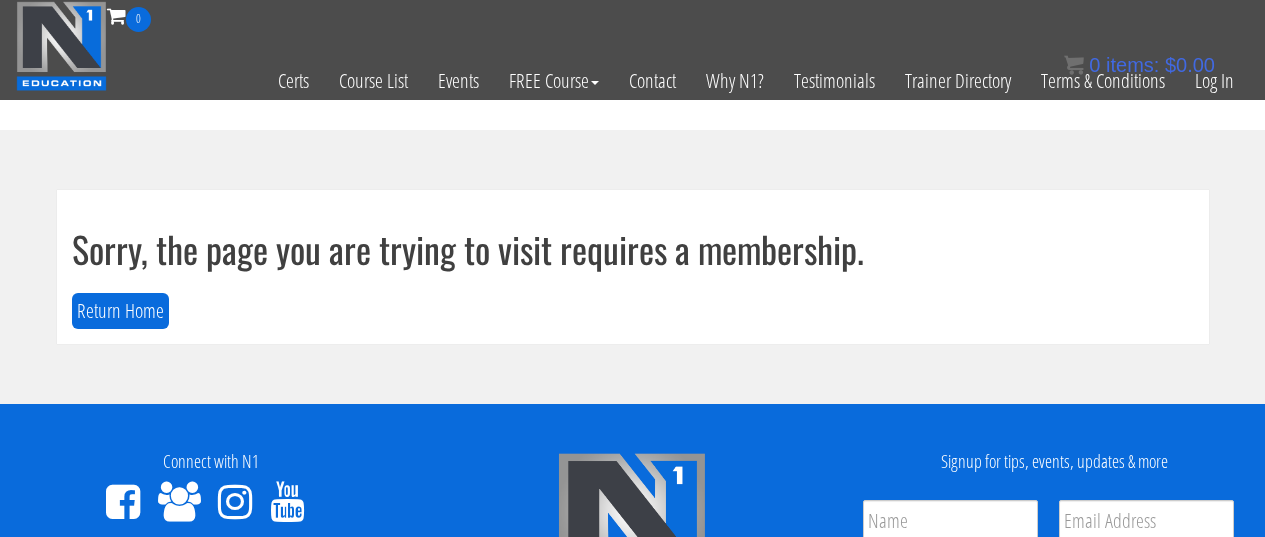 scroll, scrollTop: 0, scrollLeft: 0, axis: both 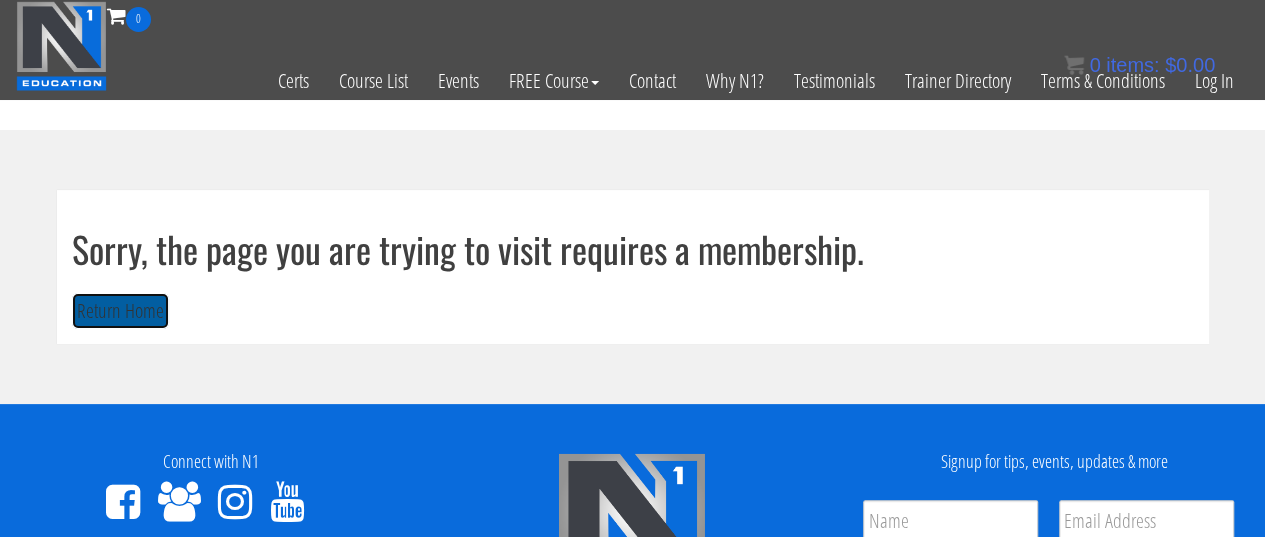 click on "Return Home" at bounding box center (120, 311) 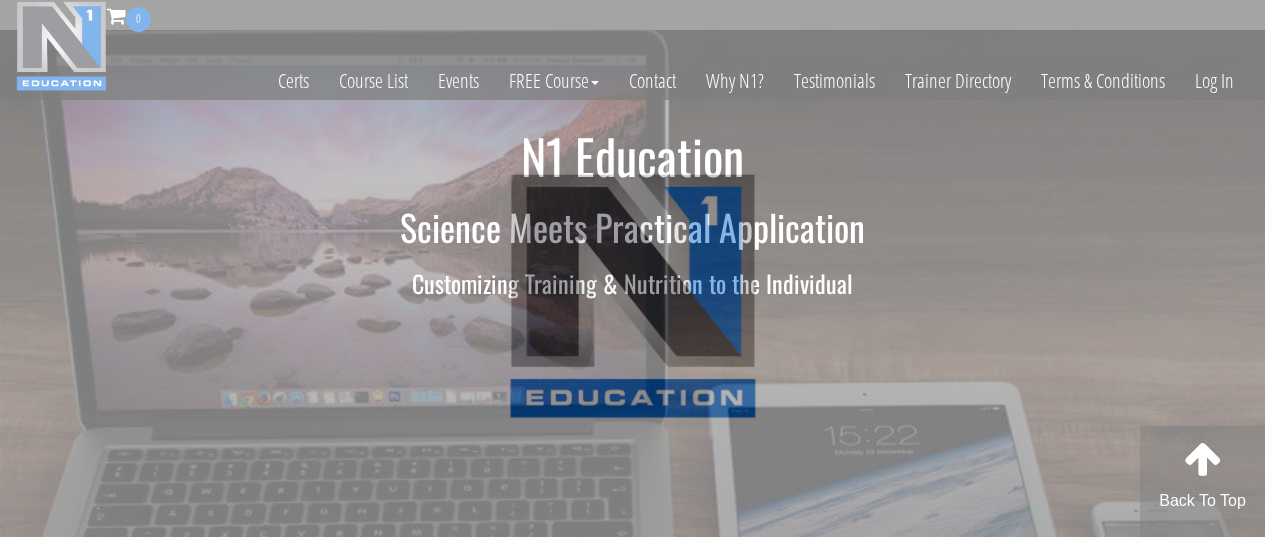 scroll, scrollTop: 0, scrollLeft: 0, axis: both 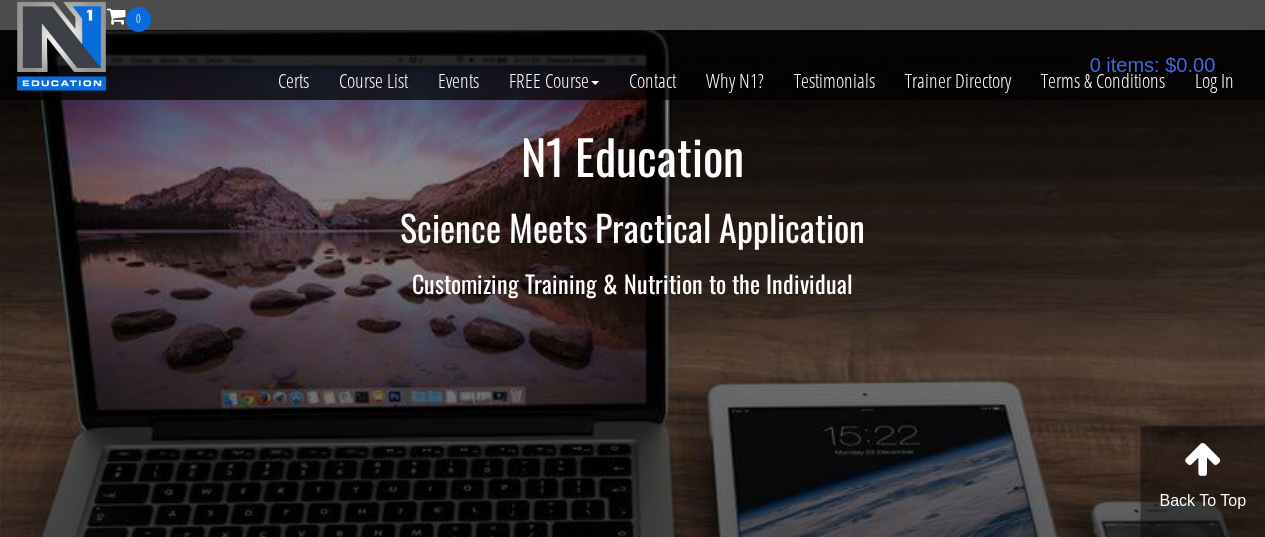 click on "N1 Education
Science Meets Practical Application
Customizing Training & Nutrition to the Individual" at bounding box center [633, 225] 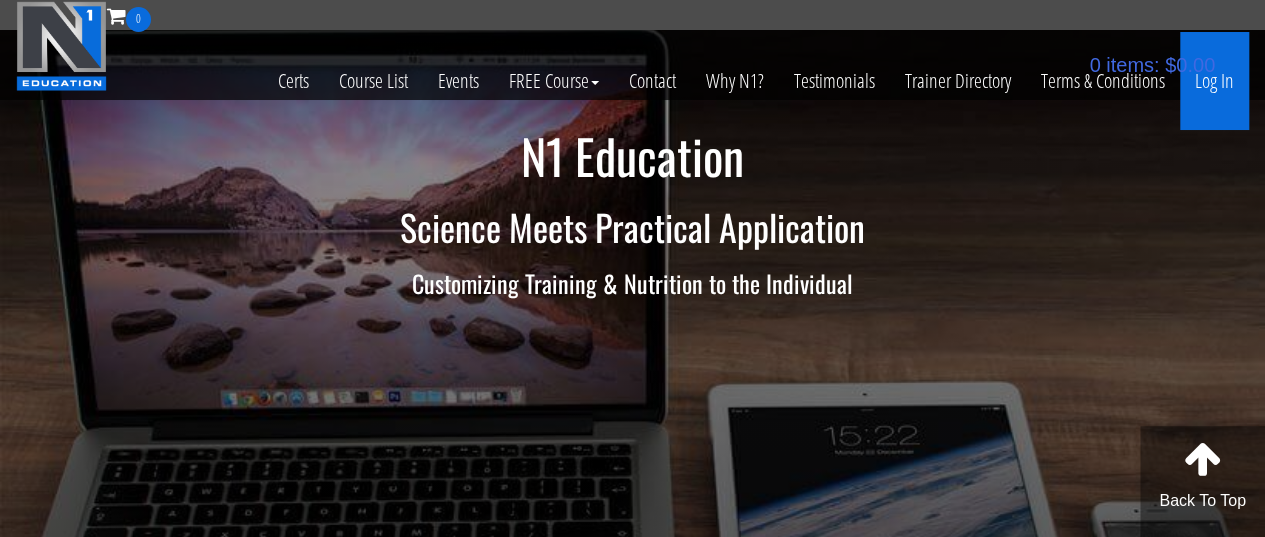 click on "Log In" at bounding box center [1214, 81] 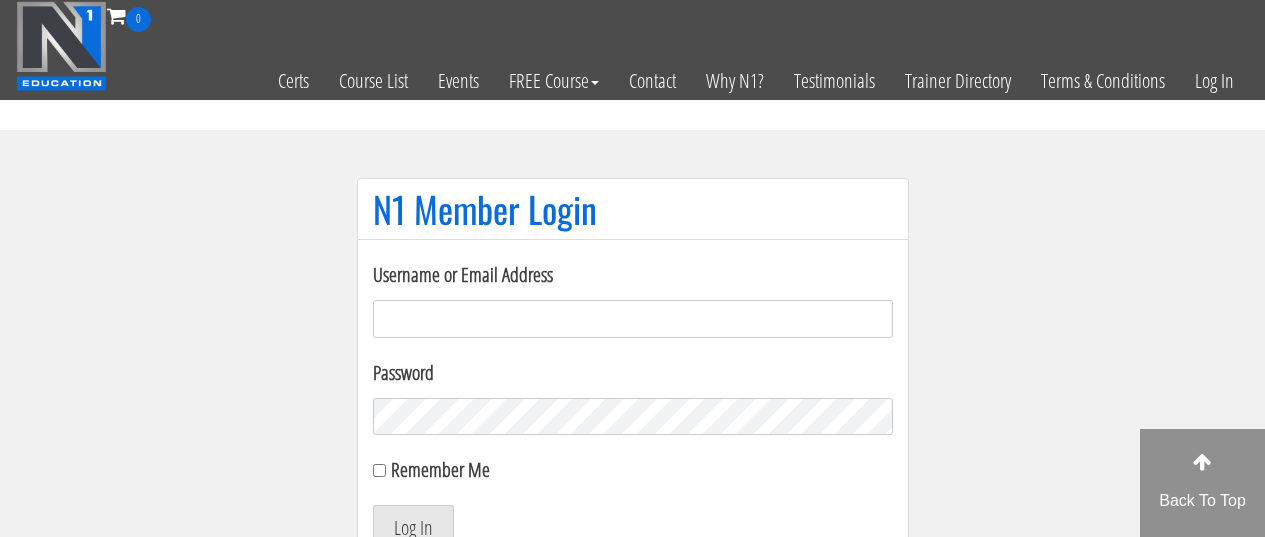 scroll, scrollTop: 0, scrollLeft: 0, axis: both 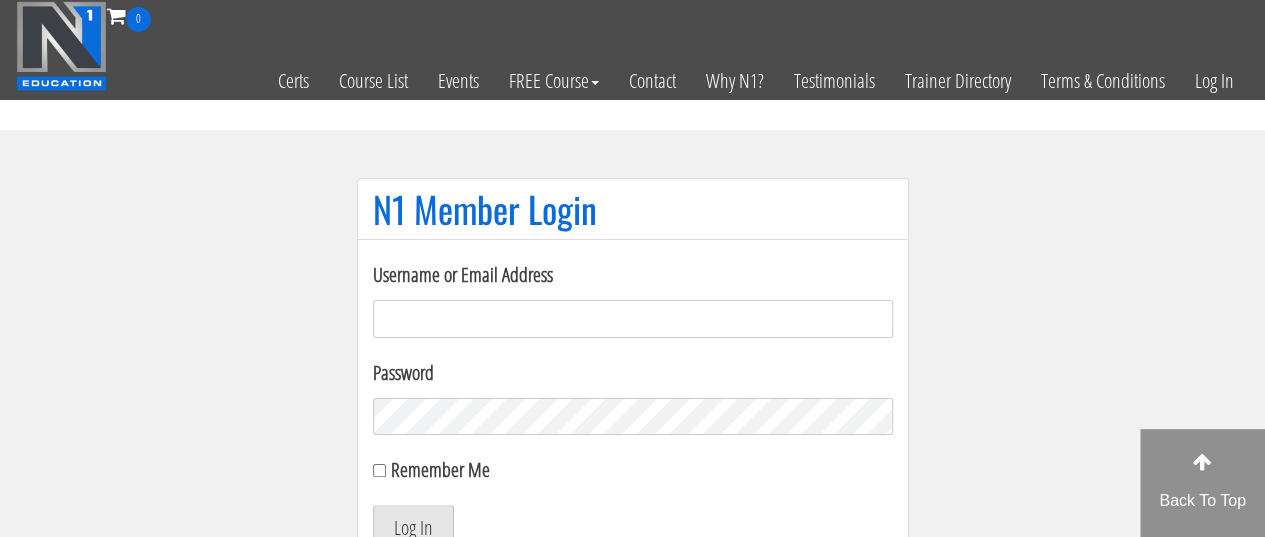 type on "[EMAIL]" 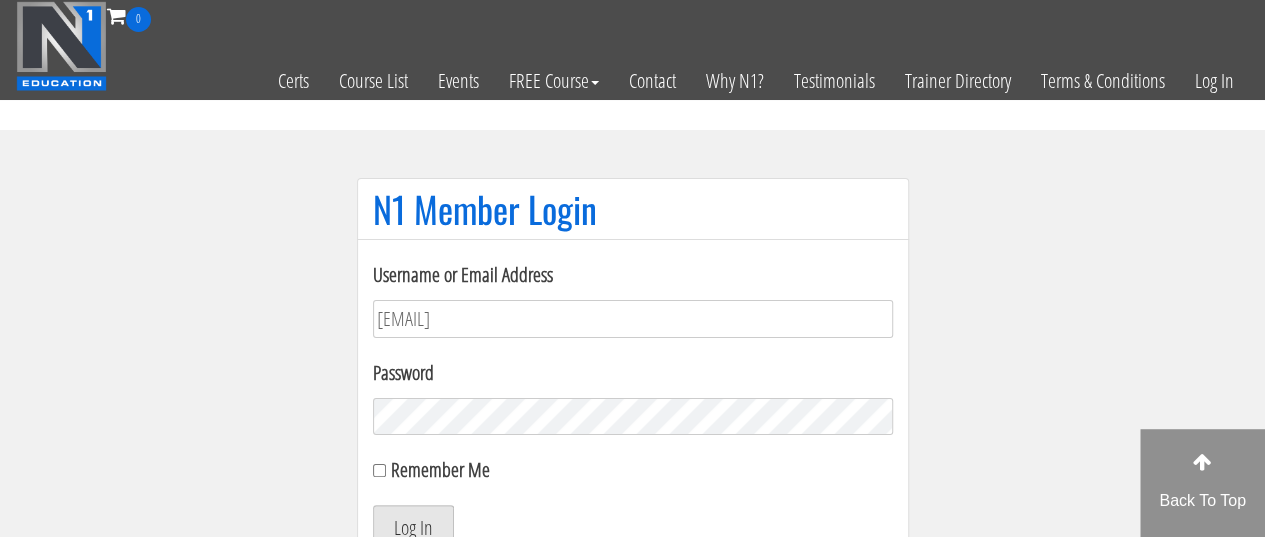 click on "Log In" at bounding box center [413, 526] 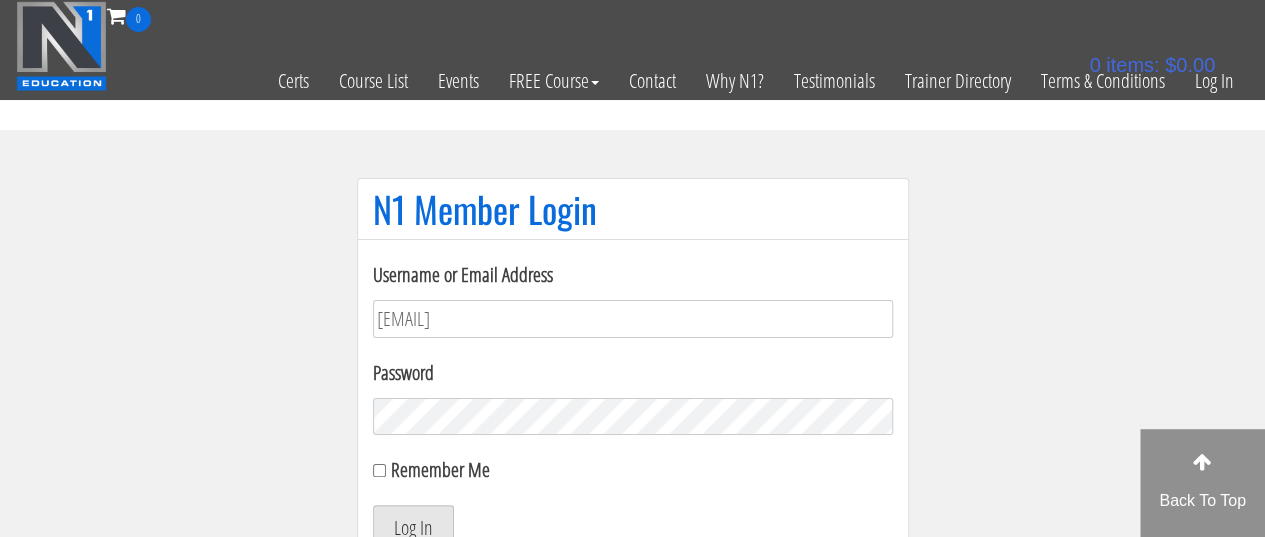 click on "Log In" at bounding box center (413, 526) 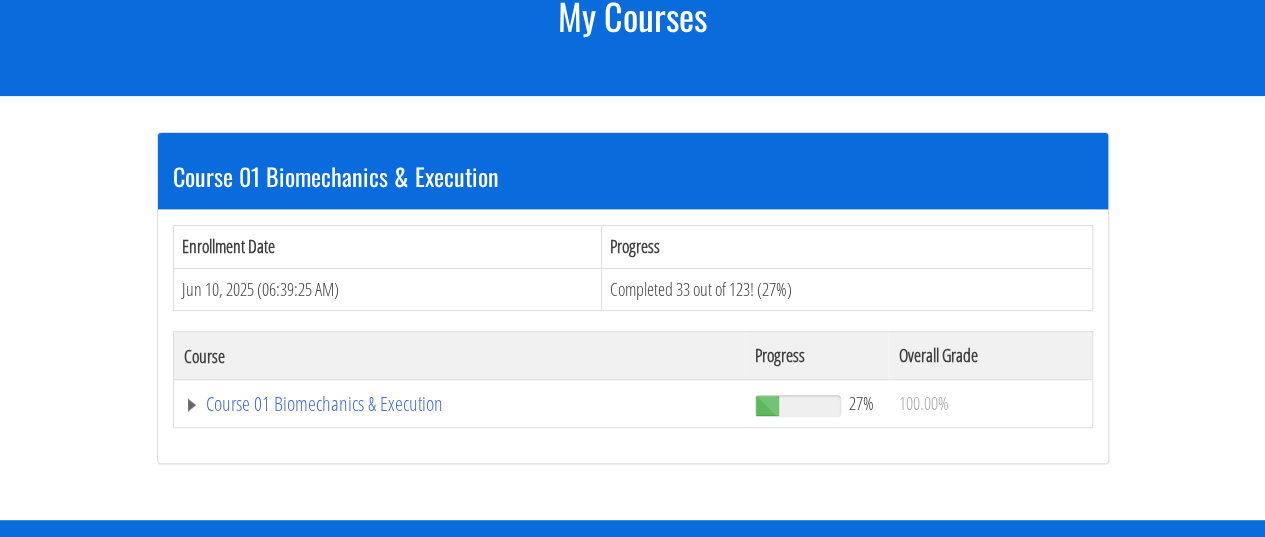 scroll, scrollTop: 293, scrollLeft: 0, axis: vertical 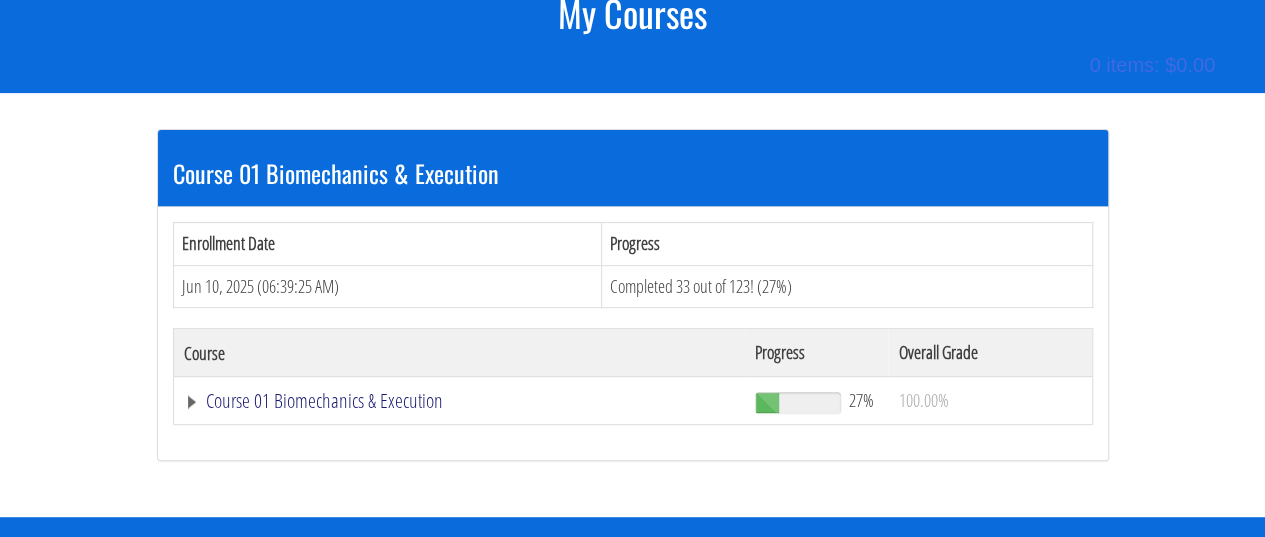 click on "Course 01 Biomechanics & Execution" at bounding box center (460, 401) 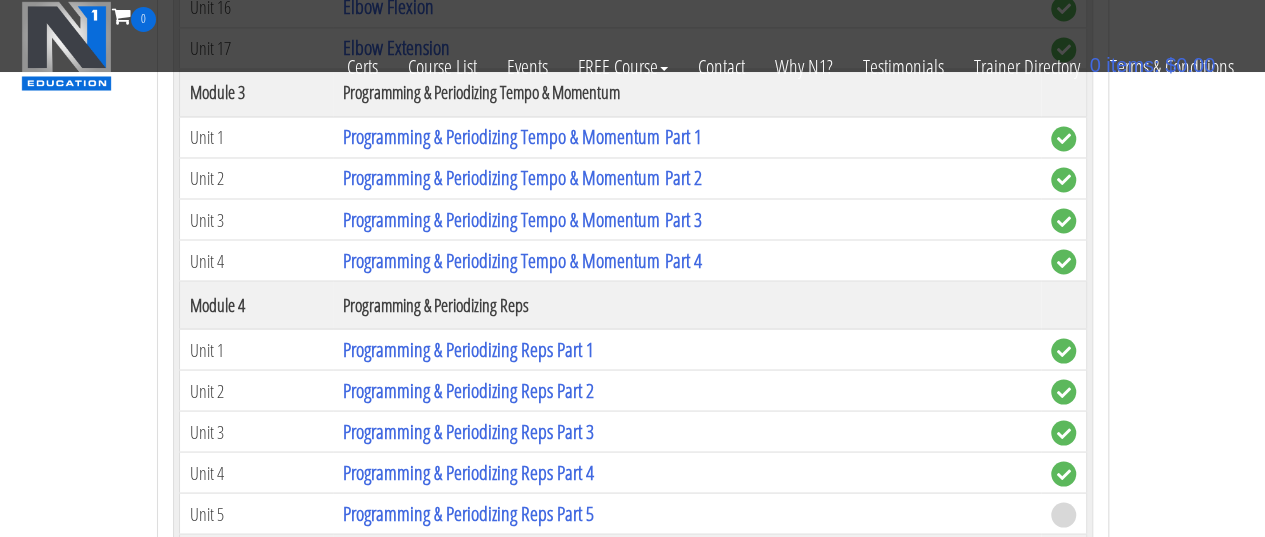 scroll, scrollTop: 1688, scrollLeft: 0, axis: vertical 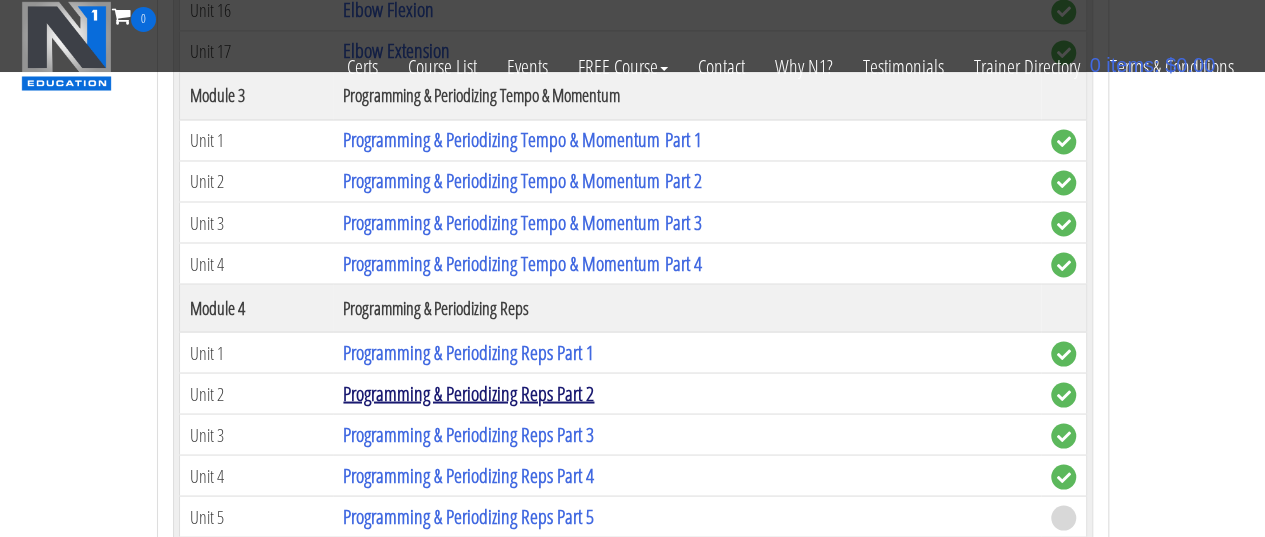 click on "Programming & Periodizing Reps Part 2" at bounding box center [468, 392] 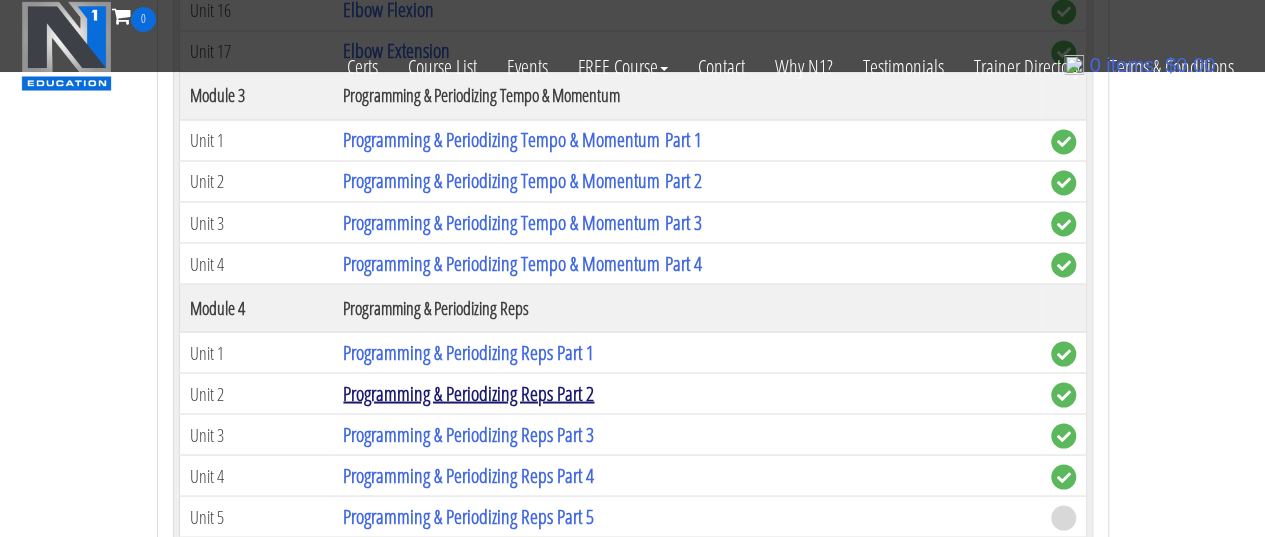 click on "Programming & Periodizing Reps Part 2" at bounding box center (468, 392) 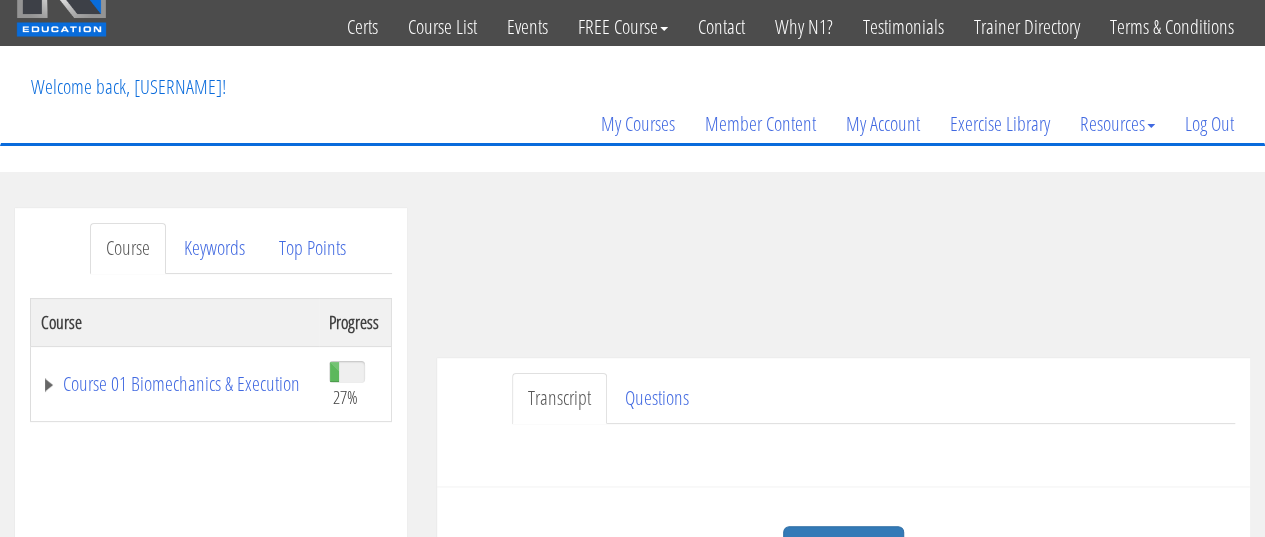 scroll, scrollTop: 0, scrollLeft: 0, axis: both 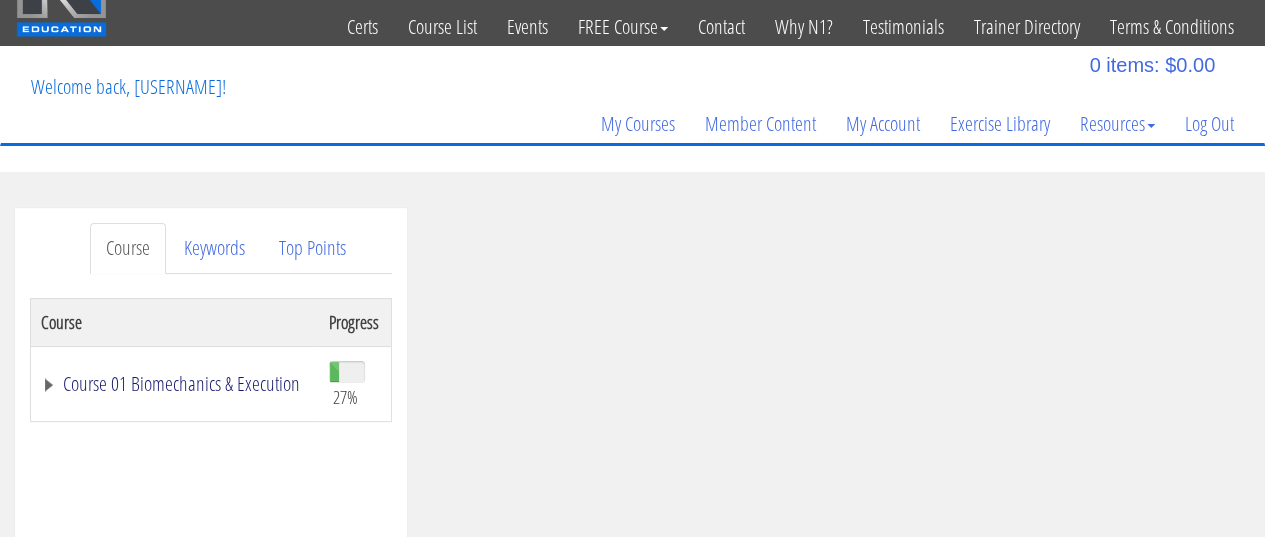 click on "Course 01 Biomechanics & Execution" at bounding box center [175, 384] 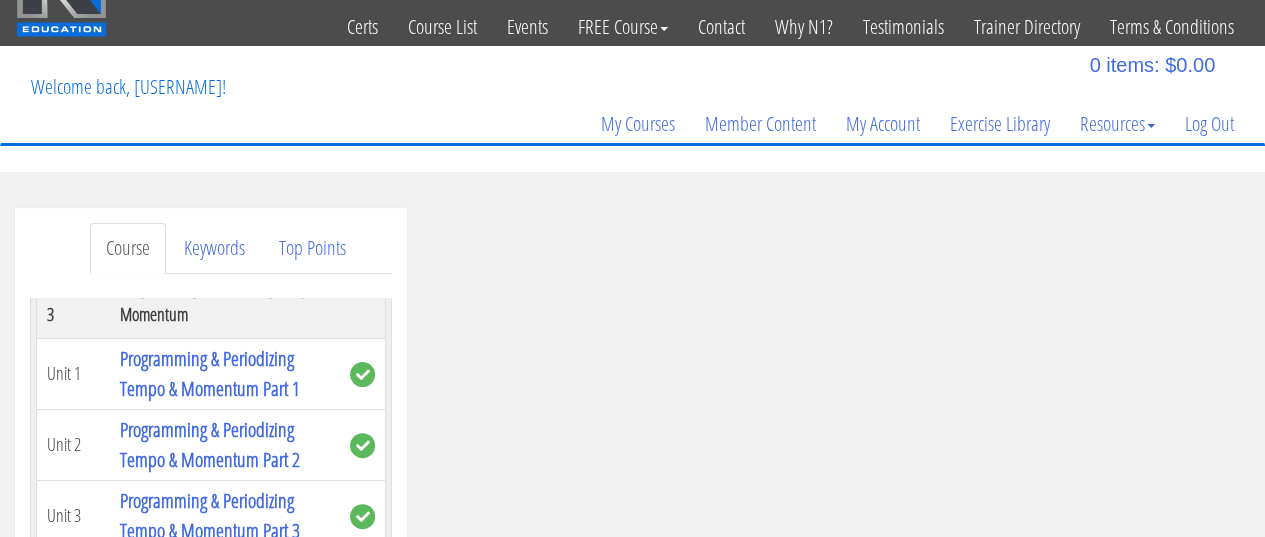 scroll, scrollTop: 1382, scrollLeft: 0, axis: vertical 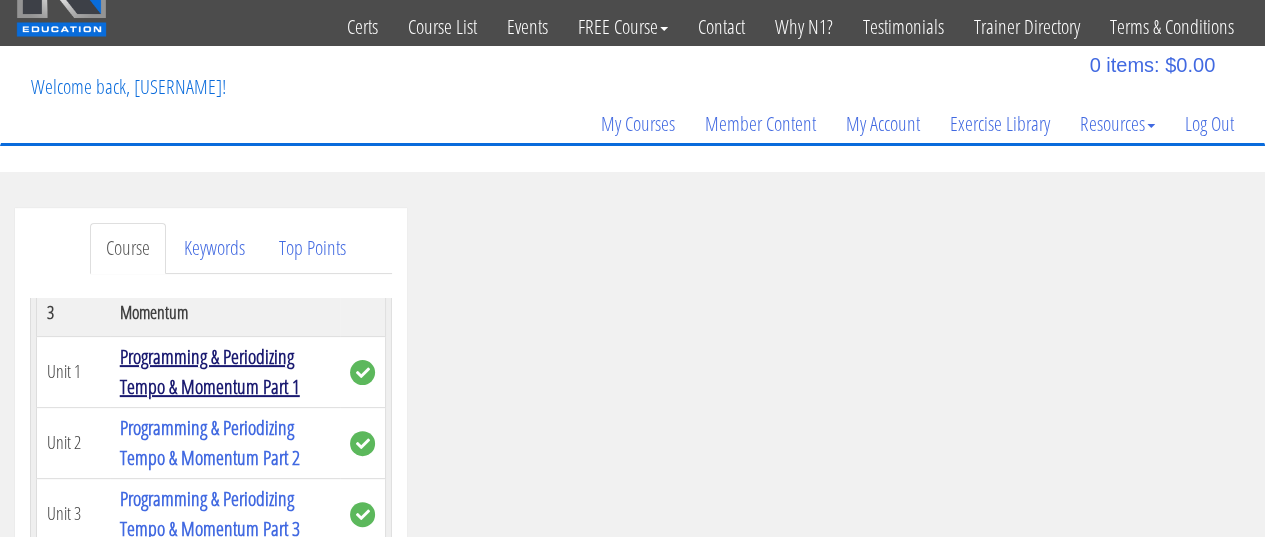 click on "Programming & Periodizing Tempo & Momentum Part 1" at bounding box center (210, 371) 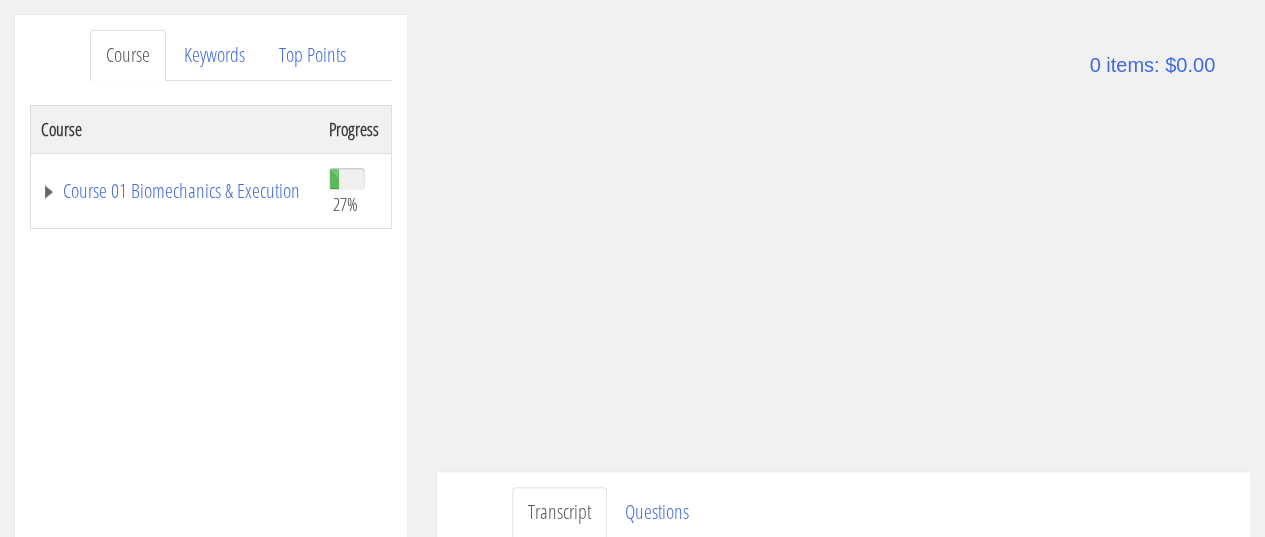 scroll, scrollTop: 249, scrollLeft: 0, axis: vertical 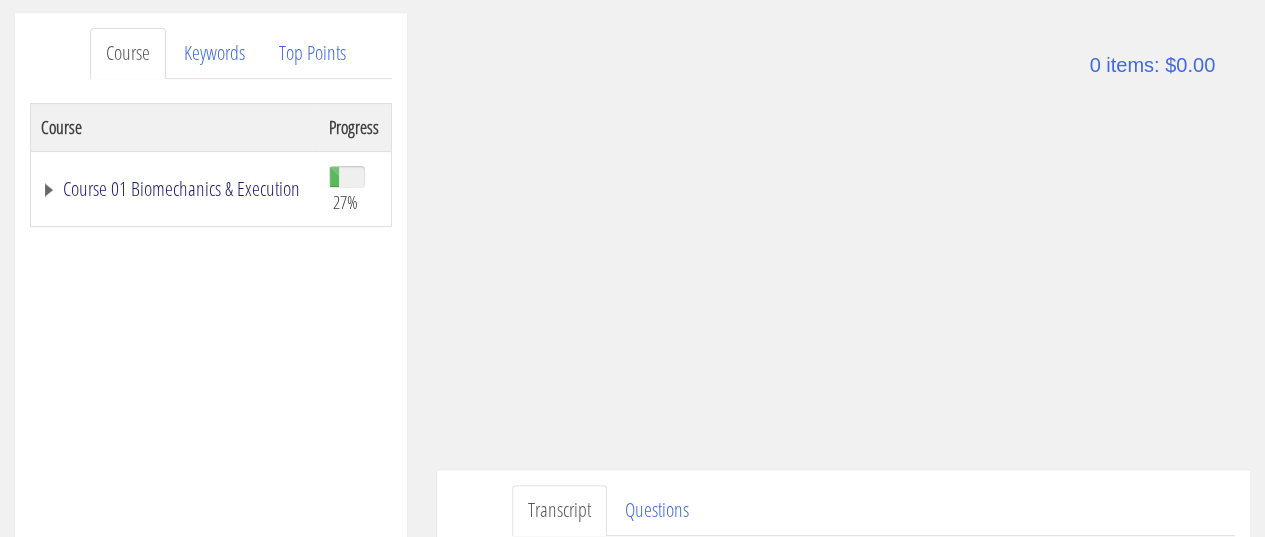 click on "Course 01 Biomechanics & Execution" at bounding box center [175, 189] 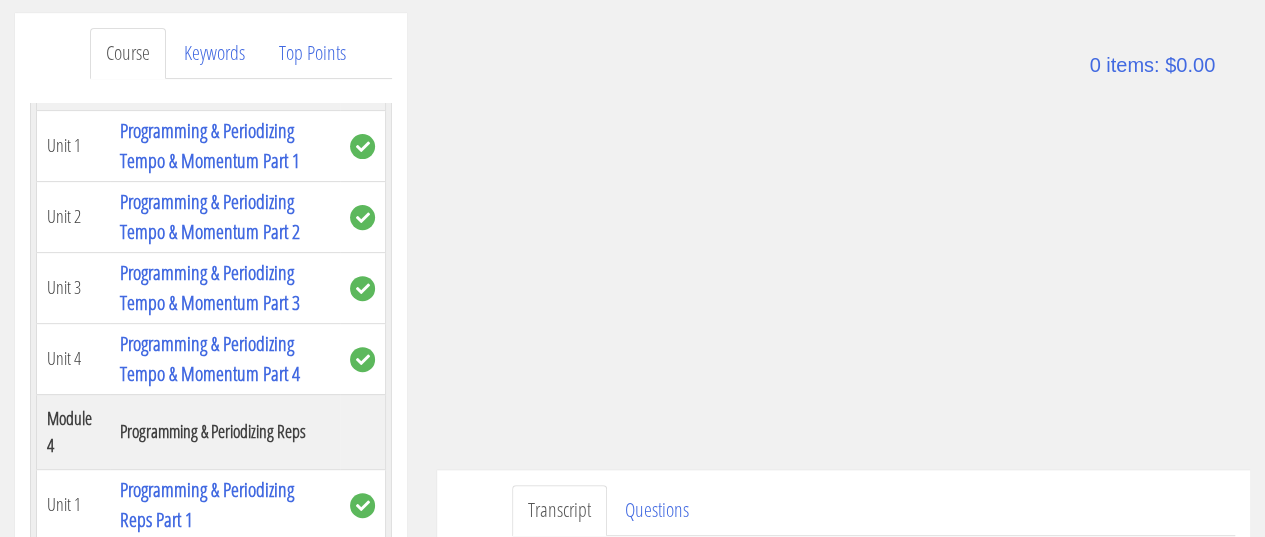 scroll, scrollTop: 1414, scrollLeft: 0, axis: vertical 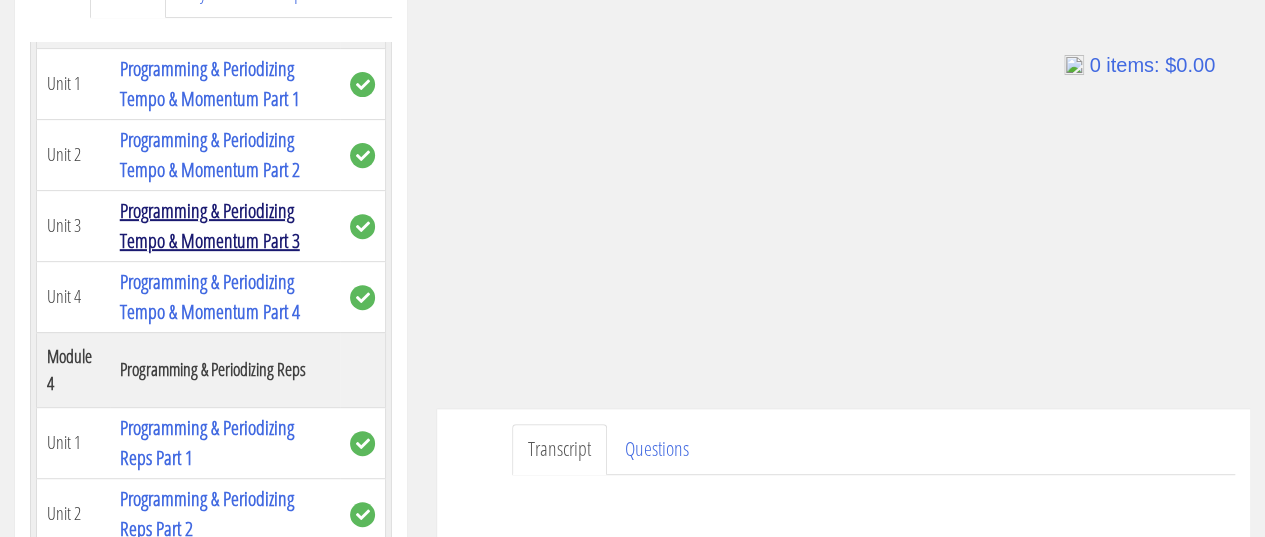 click on "Programming & Periodizing Tempo & Momentum Part 3" at bounding box center (210, 225) 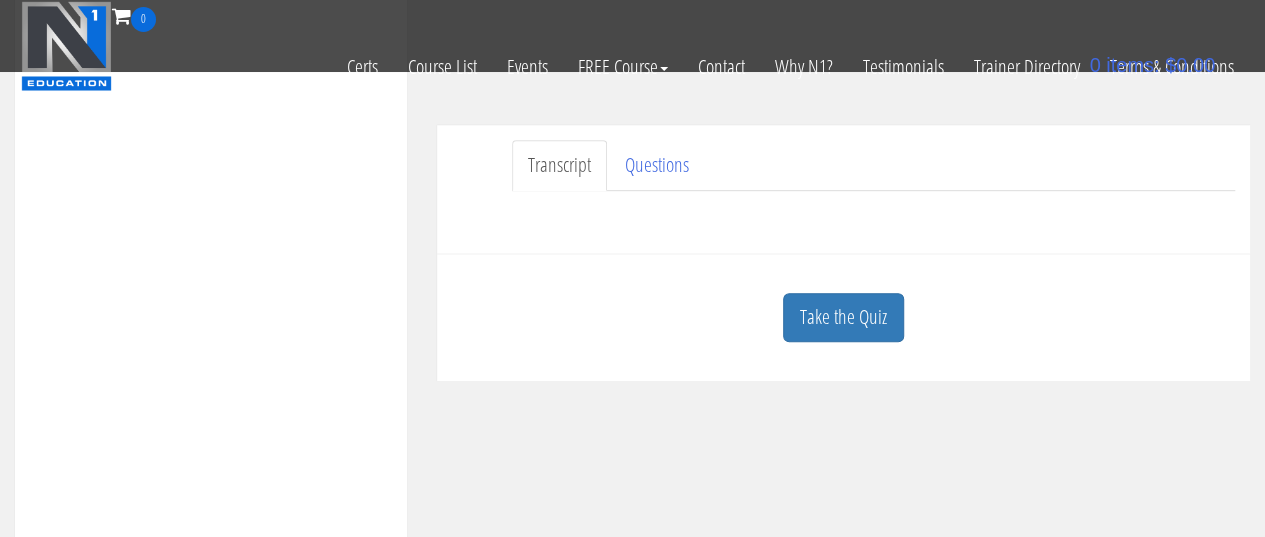 scroll, scrollTop: 470, scrollLeft: 0, axis: vertical 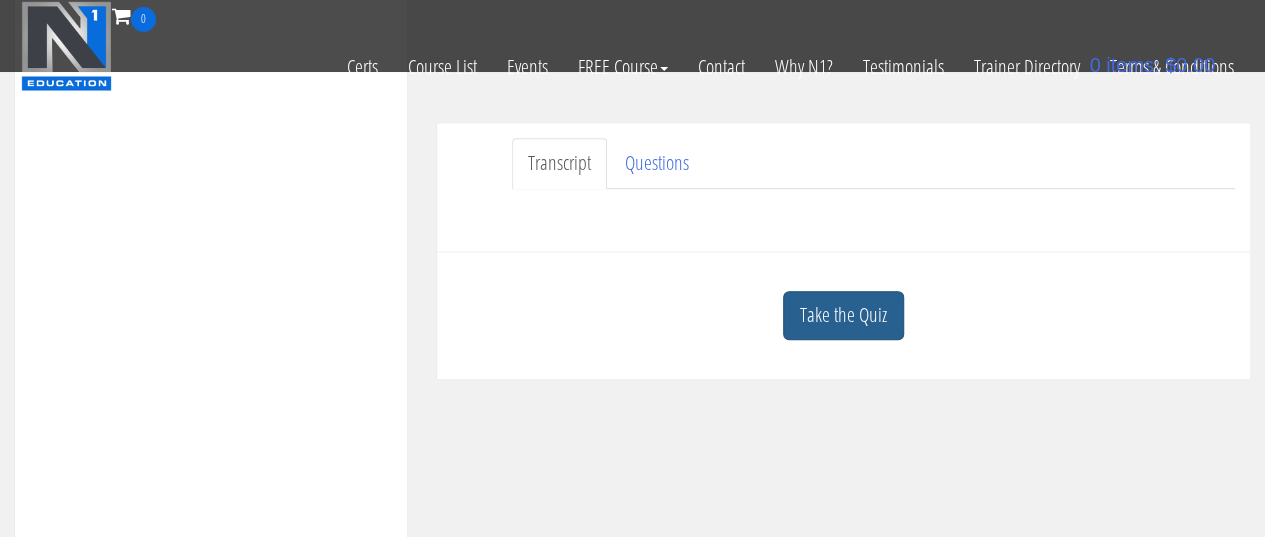 click on "Take the Quiz" at bounding box center [843, 315] 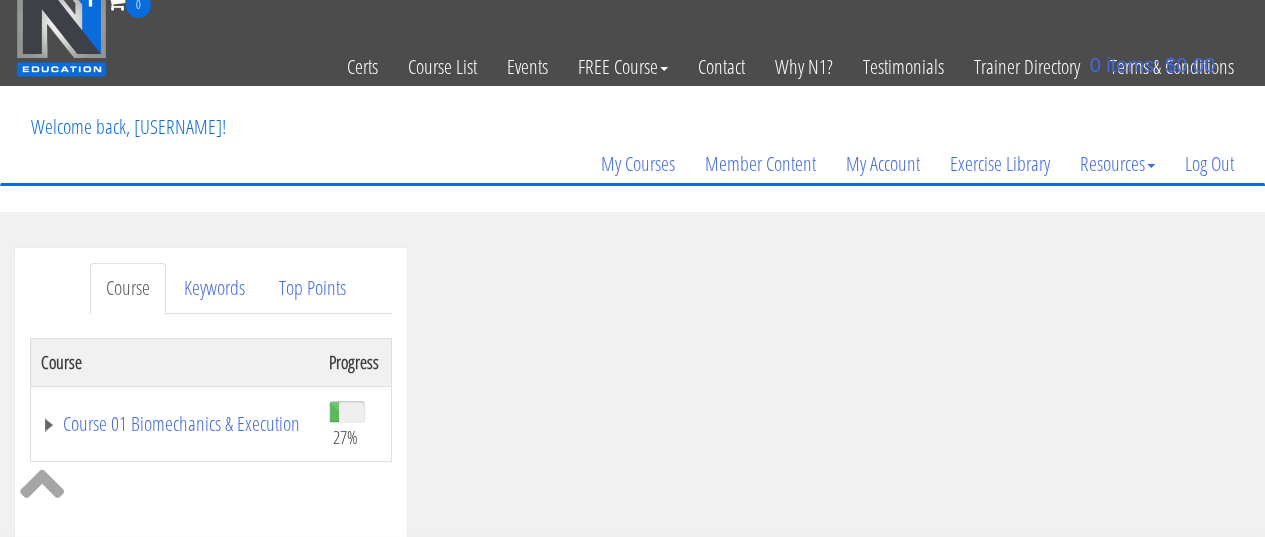 scroll, scrollTop: 0, scrollLeft: 0, axis: both 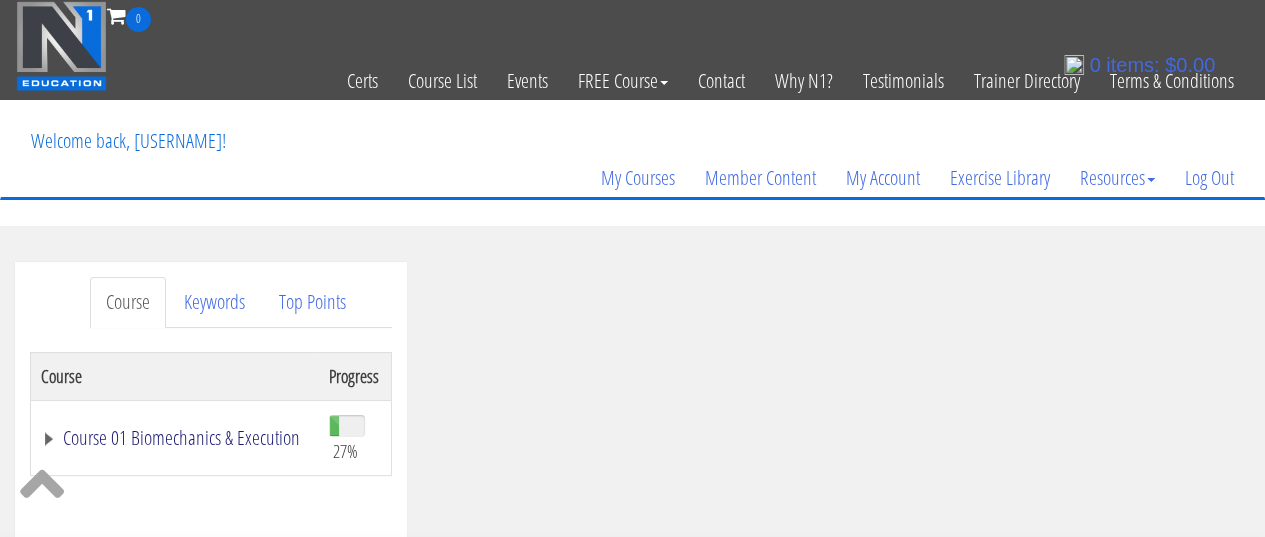 click on "Course 01 Biomechanics & Execution" at bounding box center (175, 438) 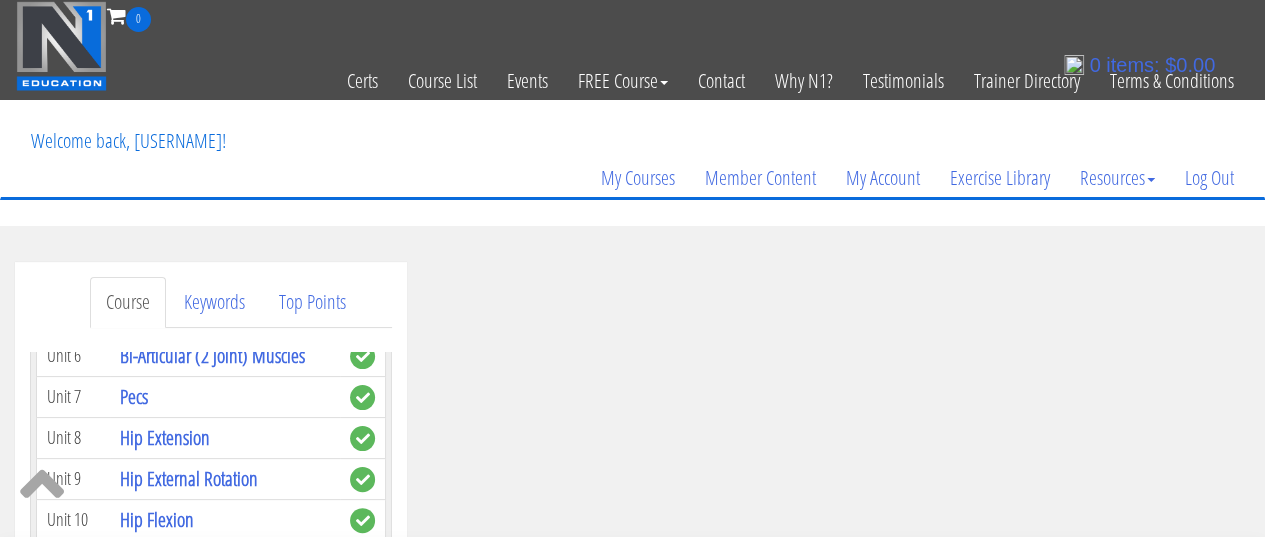 scroll, scrollTop: 872, scrollLeft: 0, axis: vertical 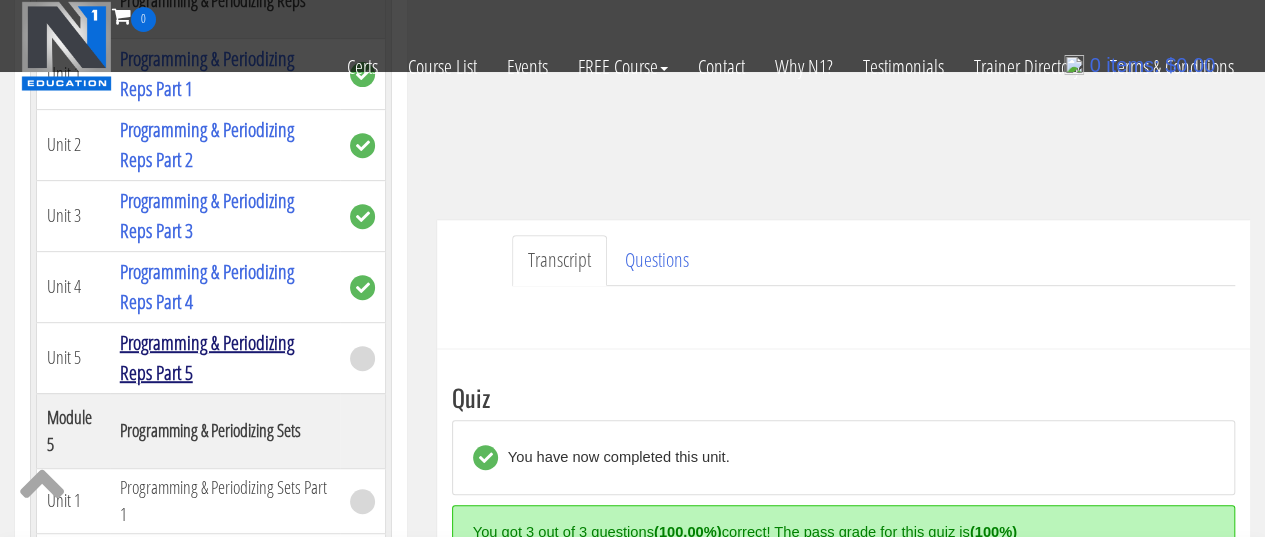 click on "Programming & Periodizing Reps Part 5" at bounding box center [207, 357] 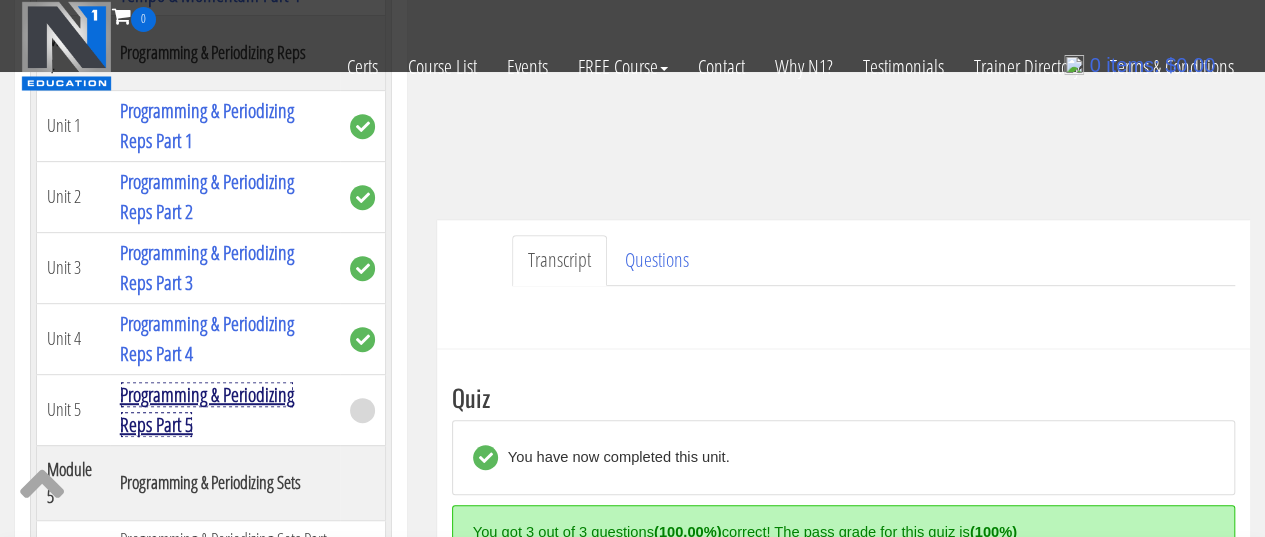 scroll, scrollTop: 1549, scrollLeft: 0, axis: vertical 